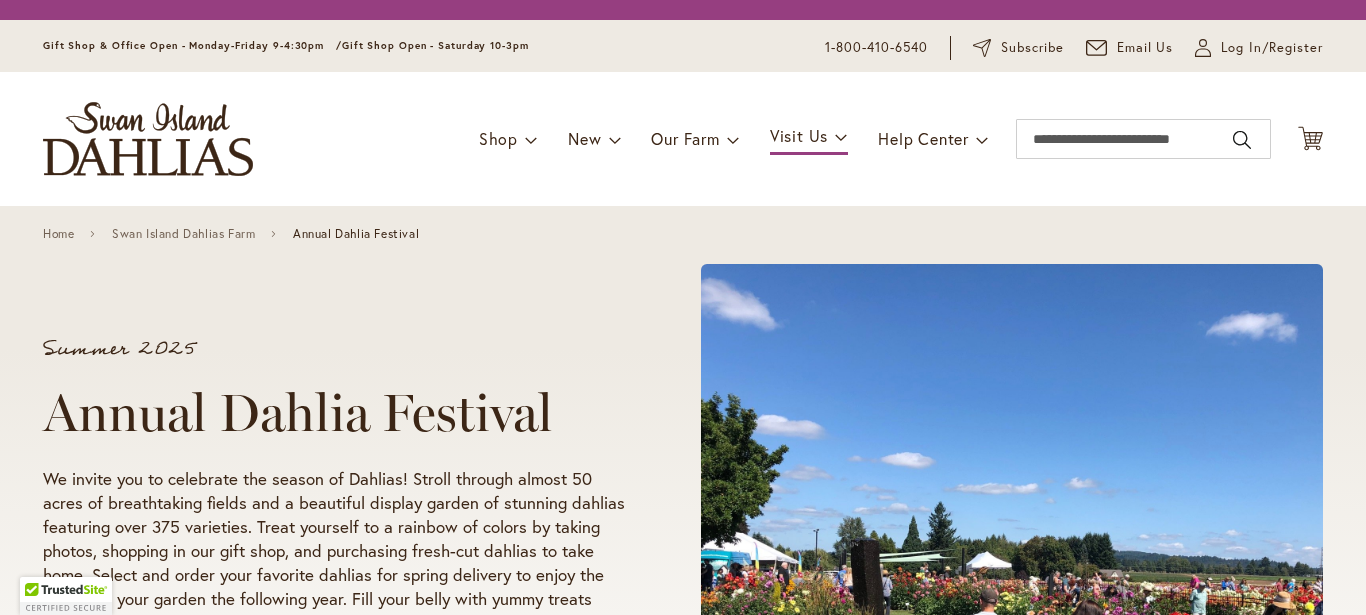 scroll, scrollTop: 0, scrollLeft: 0, axis: both 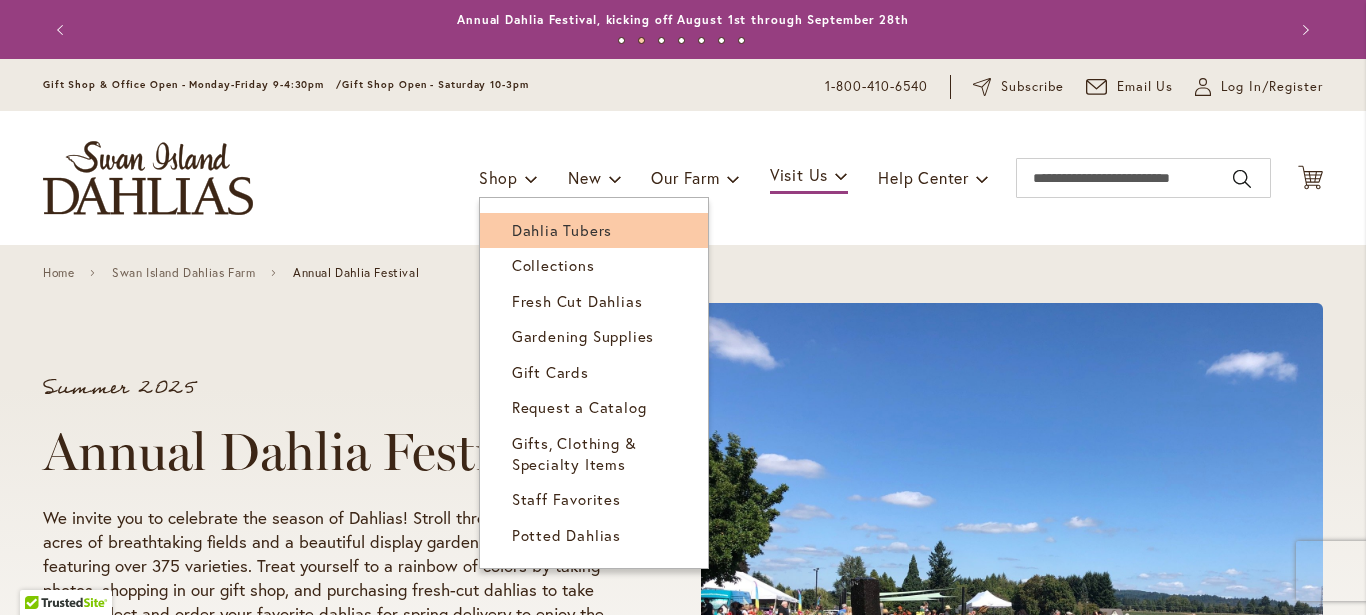 click on "Dahlia Tubers" at bounding box center (562, 230) 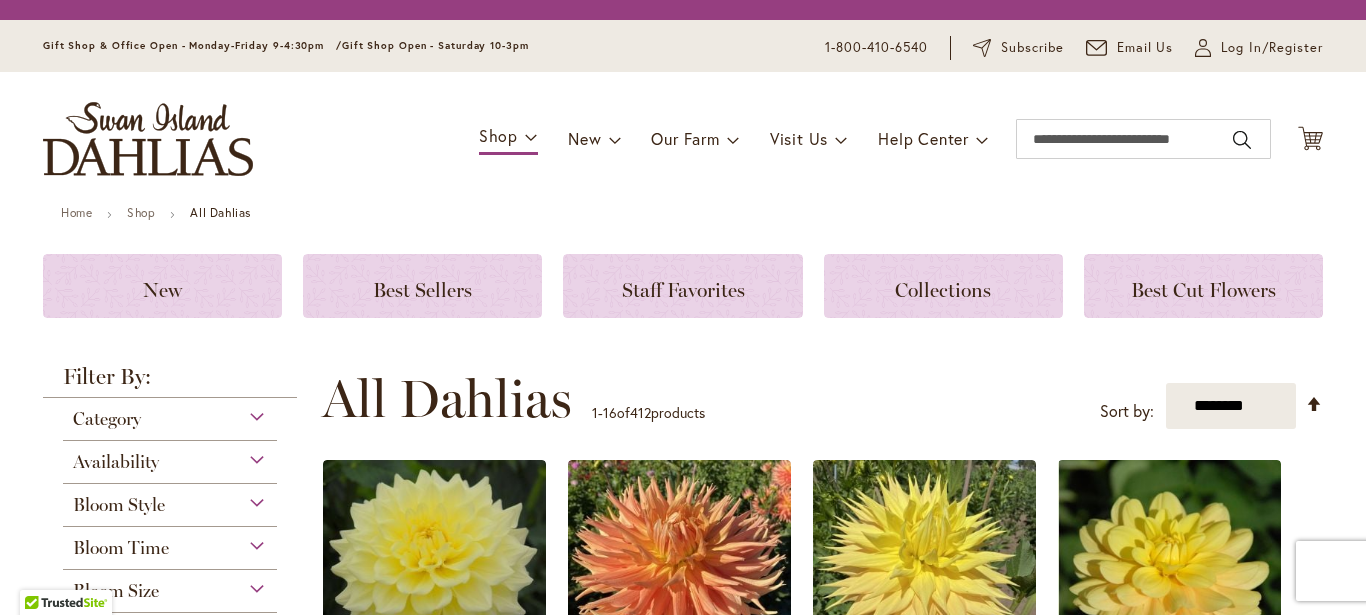 scroll, scrollTop: 0, scrollLeft: 0, axis: both 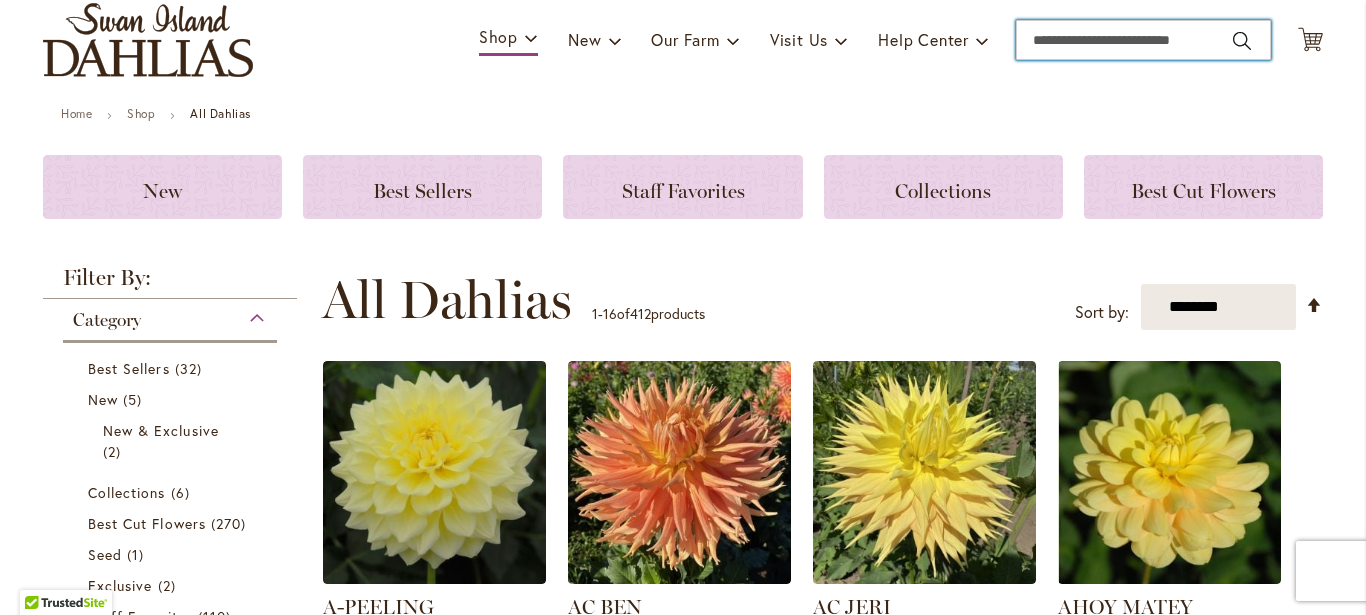 click on "Search" at bounding box center [1143, 40] 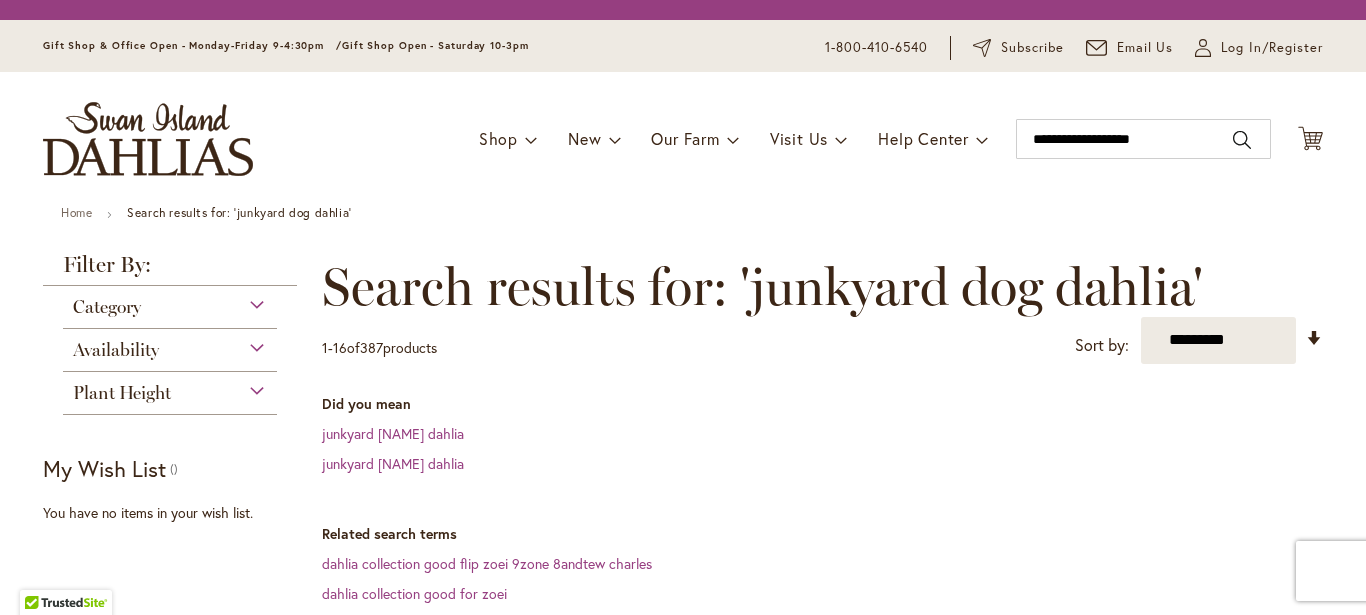 scroll, scrollTop: 0, scrollLeft: 0, axis: both 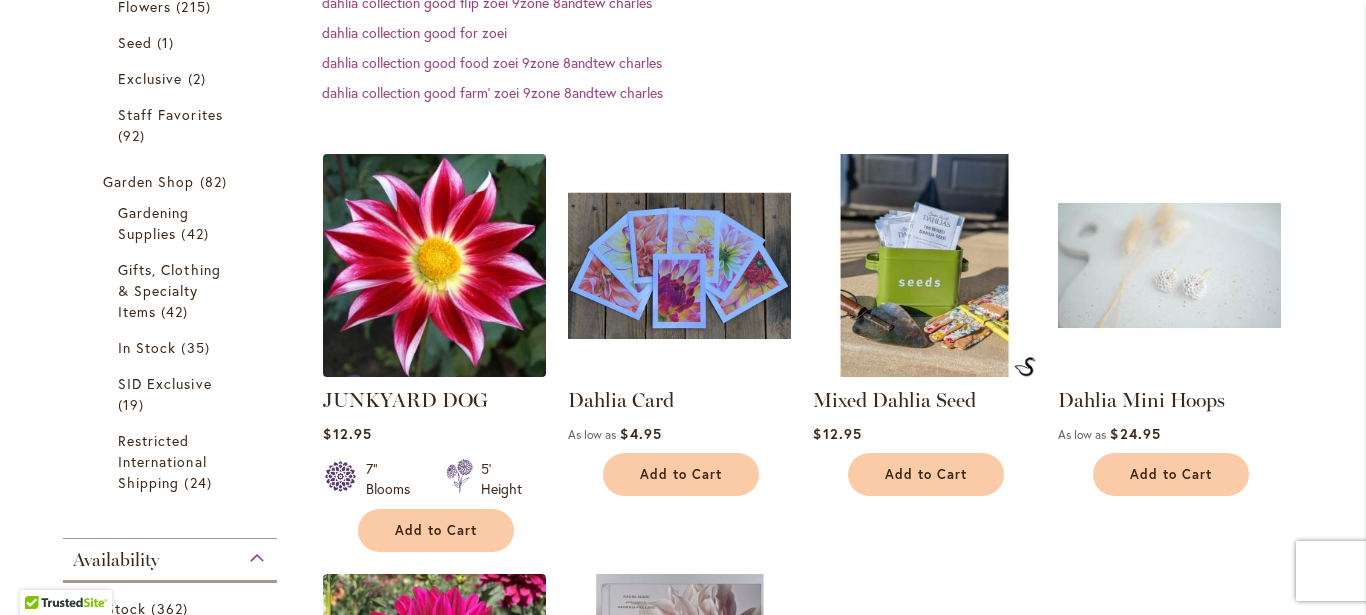 click at bounding box center [435, 265] 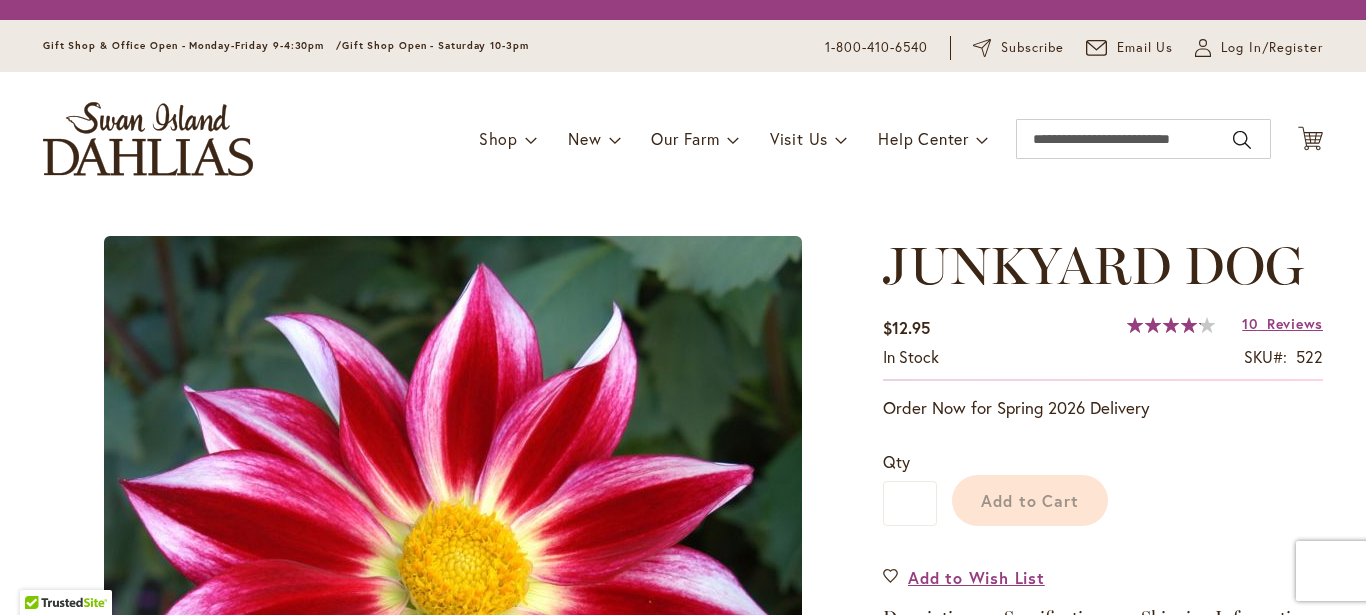 scroll, scrollTop: 0, scrollLeft: 0, axis: both 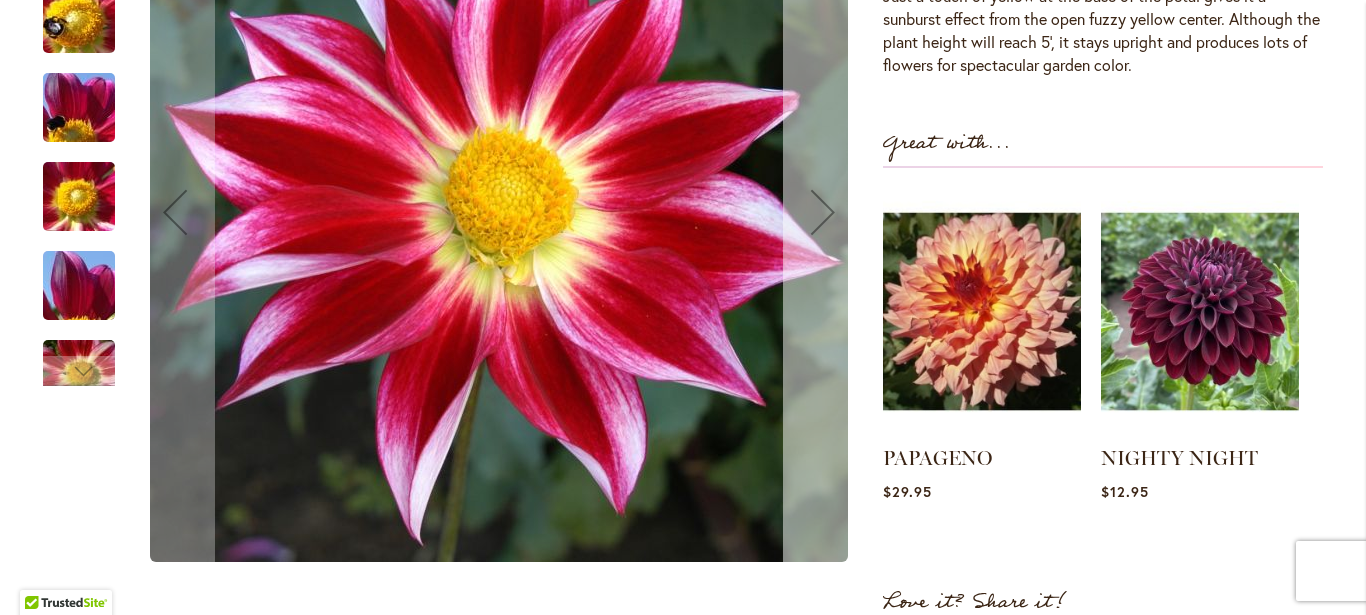 click at bounding box center (823, 213) 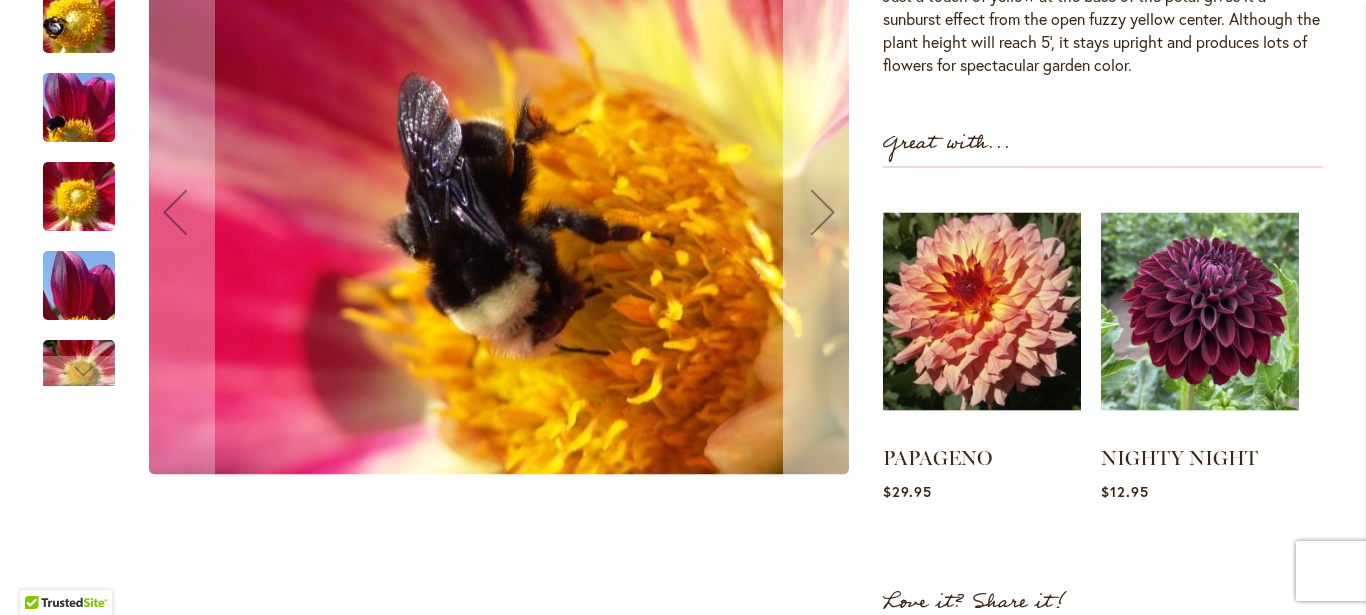 click at bounding box center [823, 213] 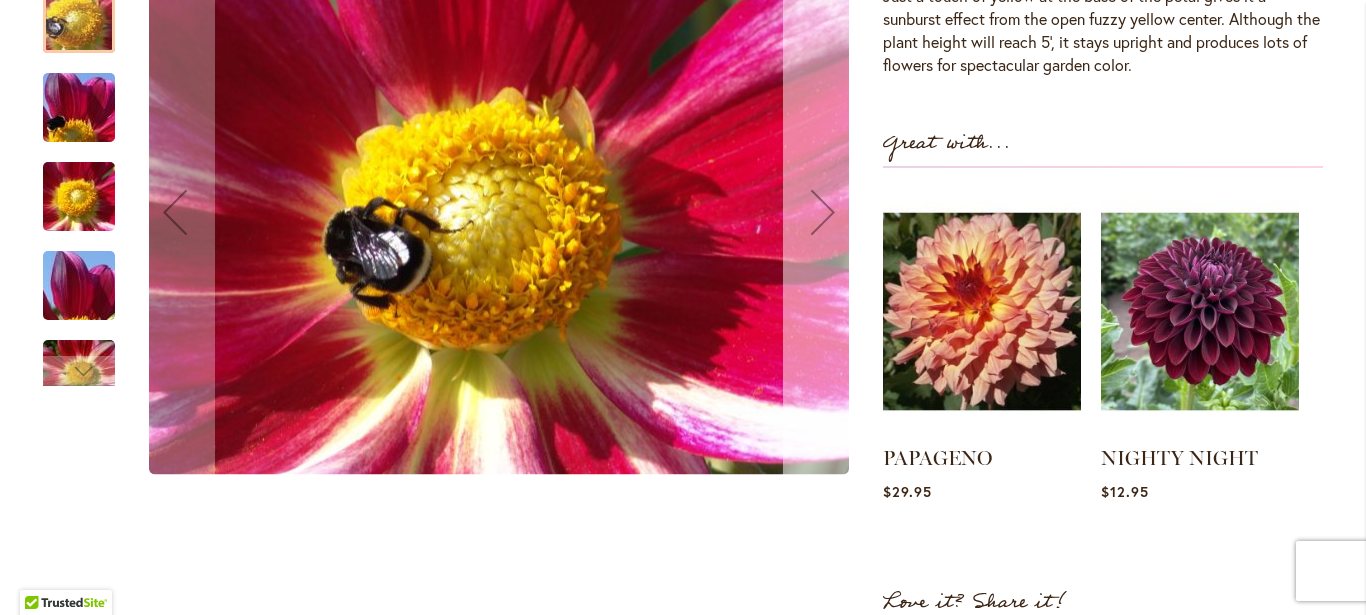 click at bounding box center (823, 213) 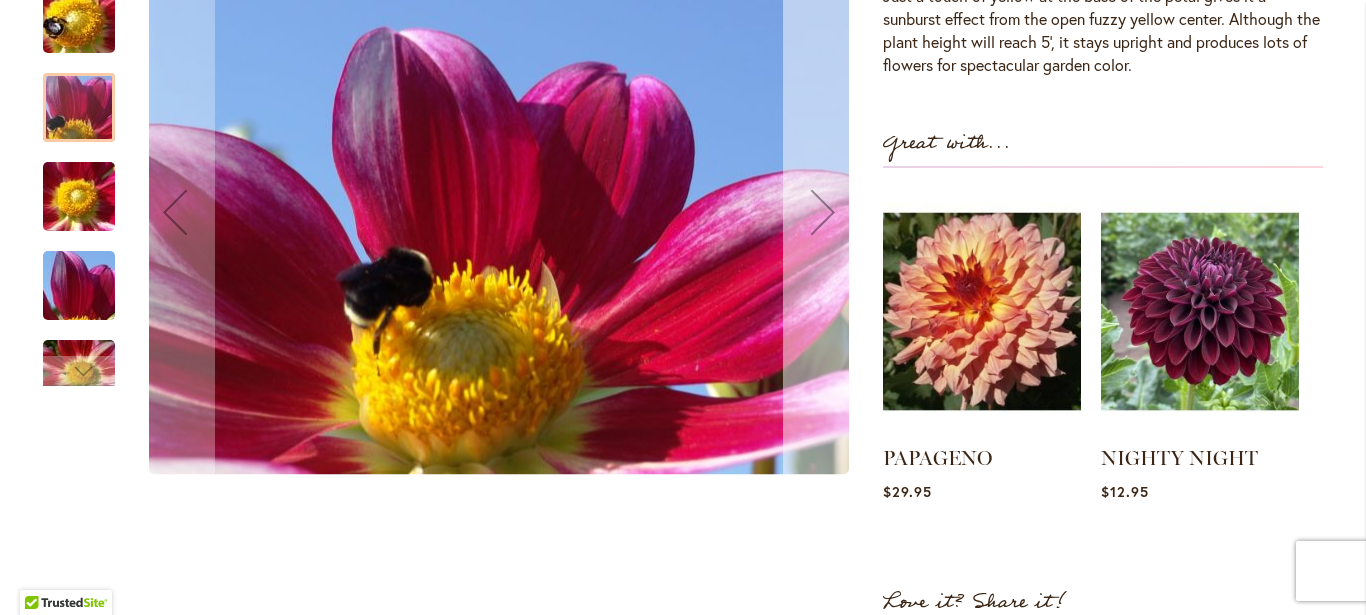 click at bounding box center [823, 213] 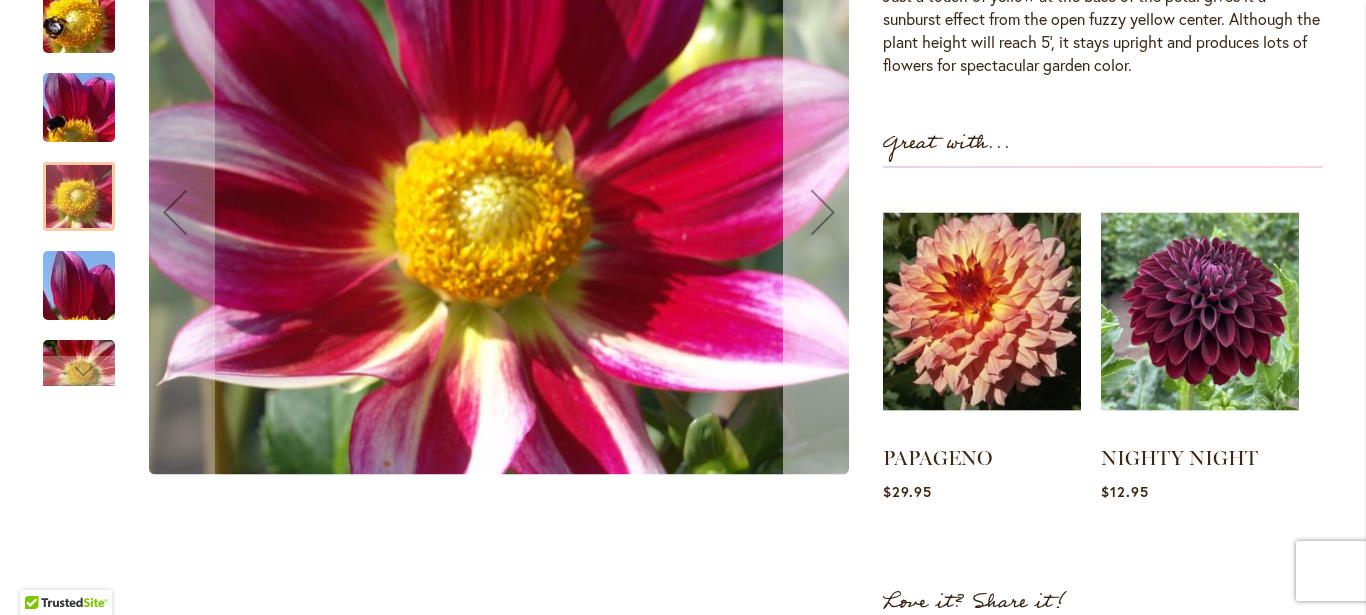 click at bounding box center [823, 213] 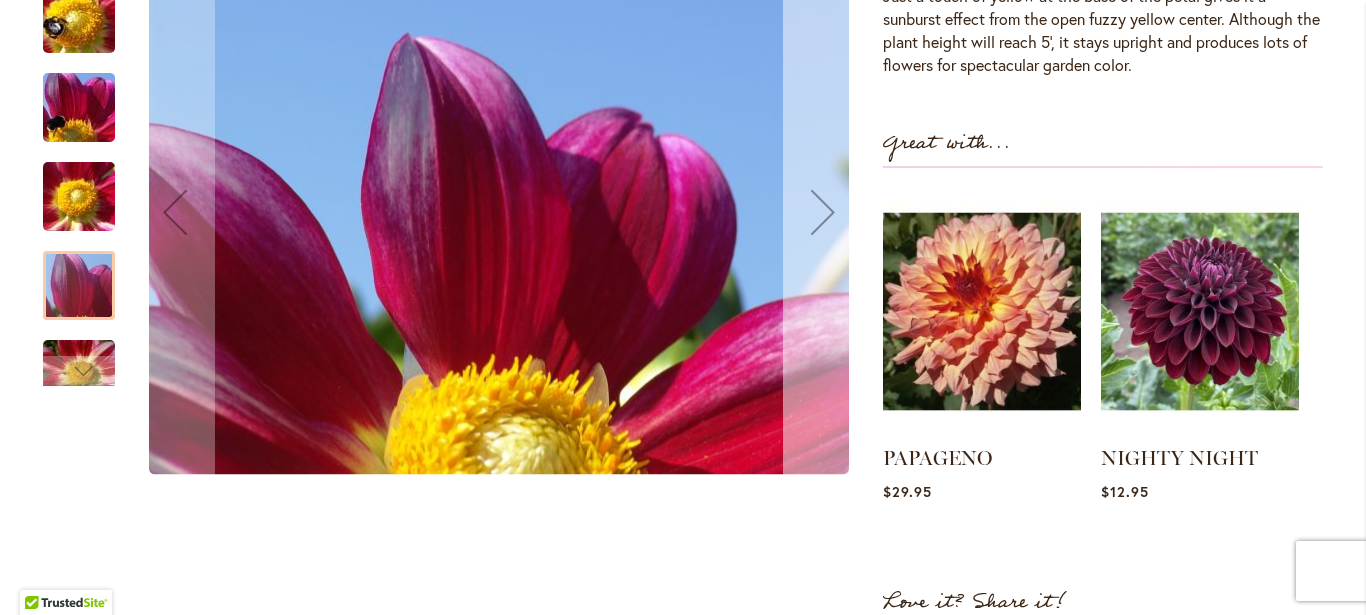 click at bounding box center (823, 213) 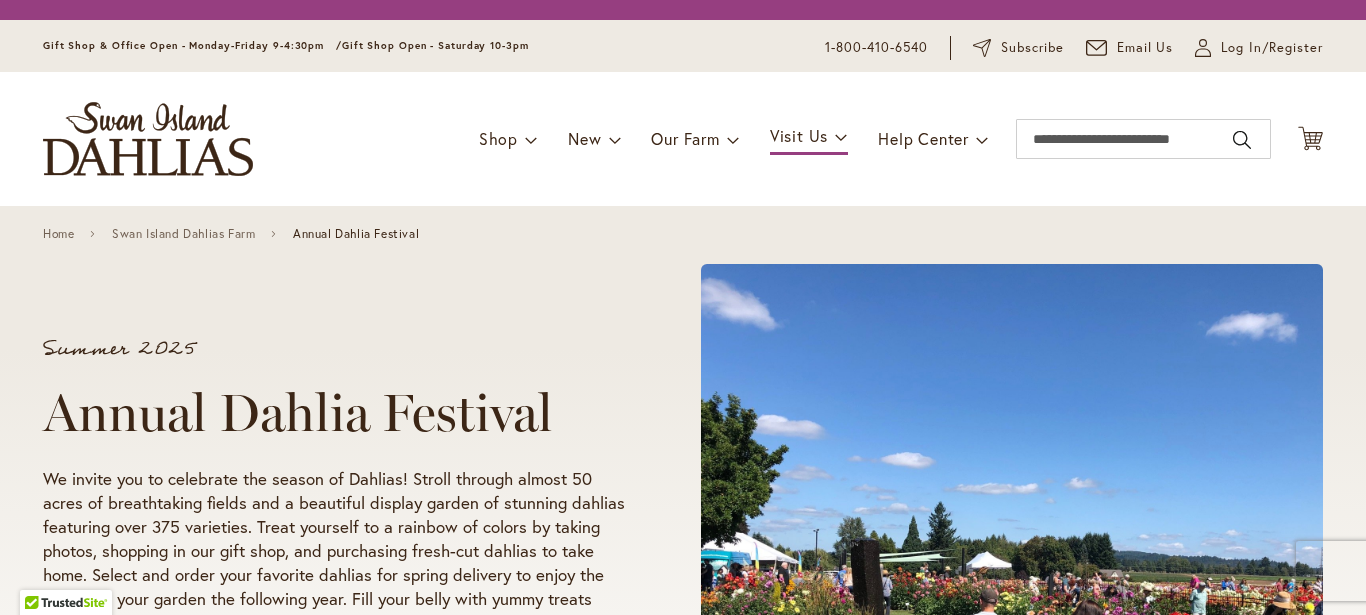 scroll, scrollTop: 0, scrollLeft: 0, axis: both 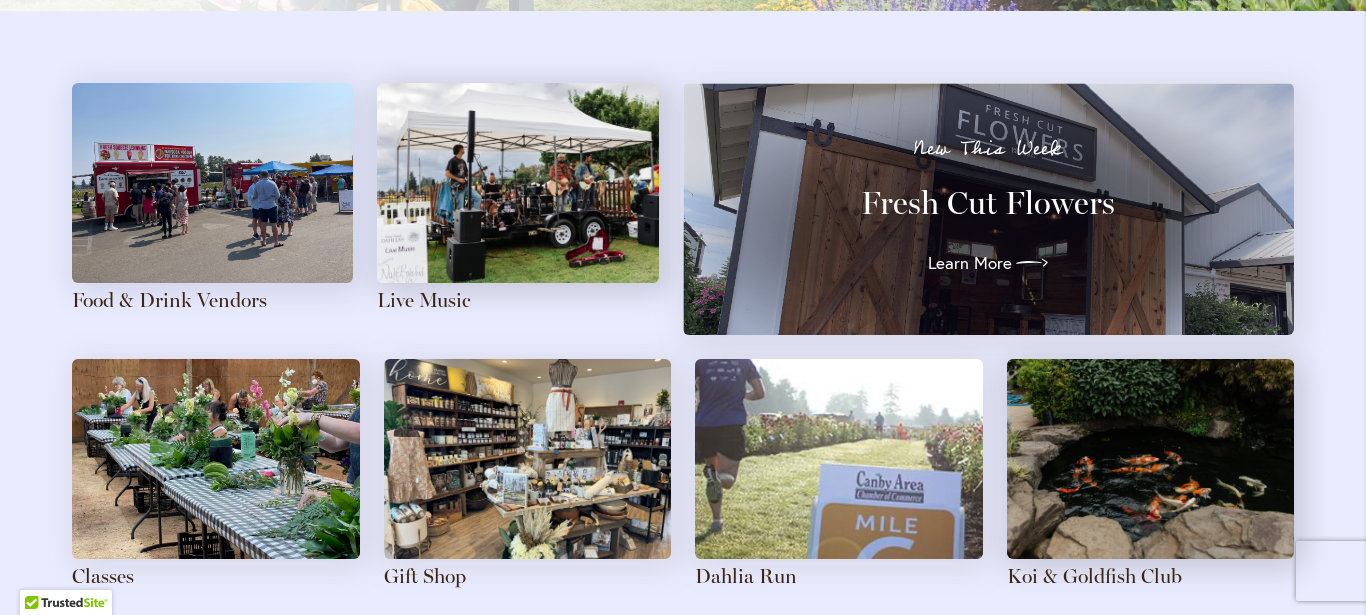 click at bounding box center [212, 183] 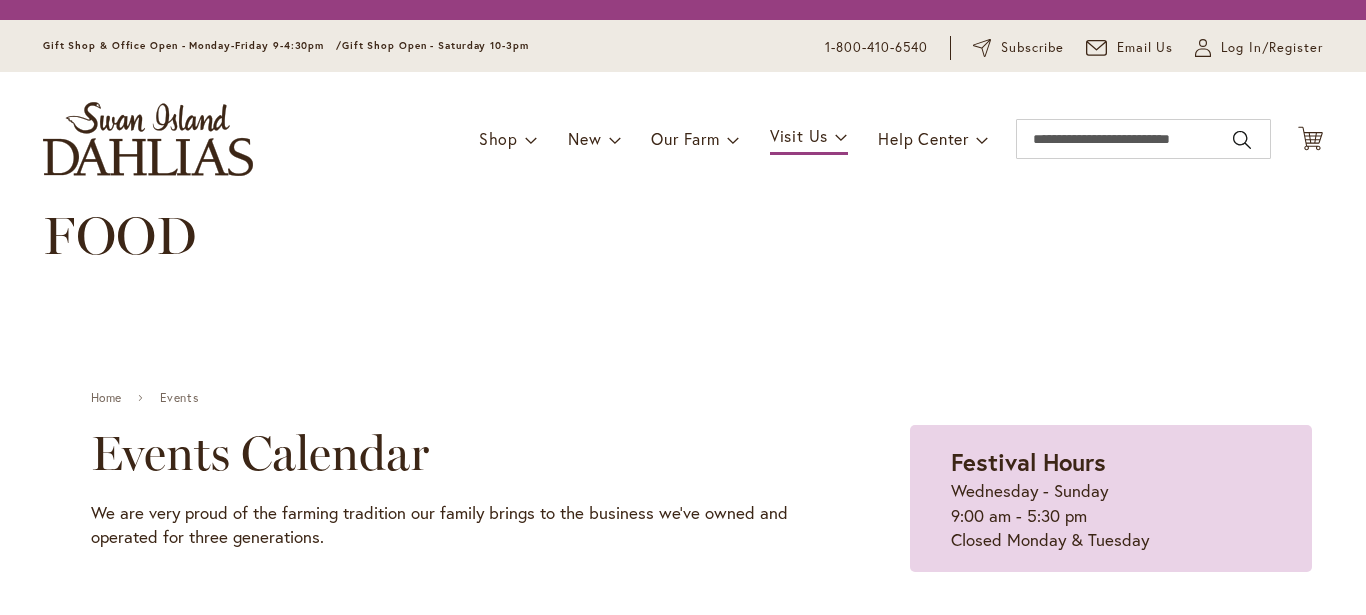 scroll, scrollTop: 0, scrollLeft: 0, axis: both 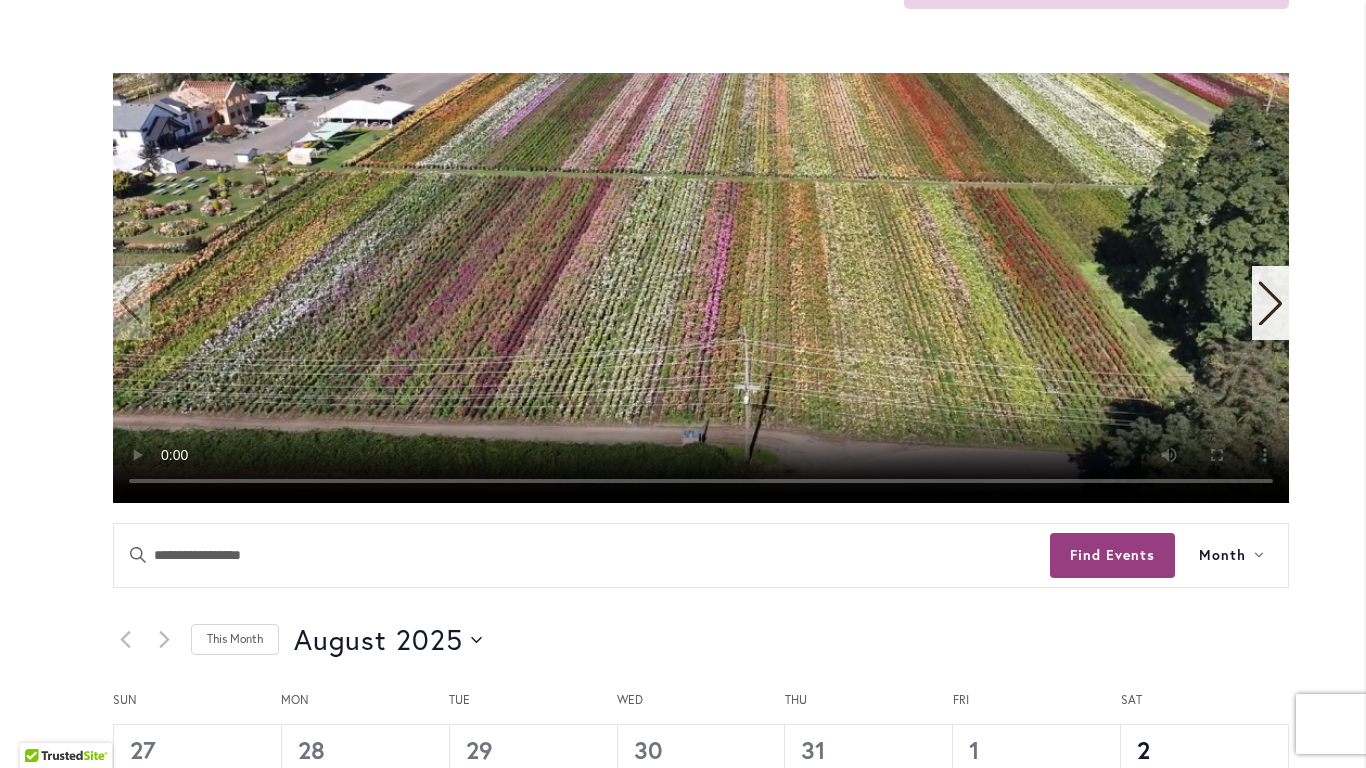 type 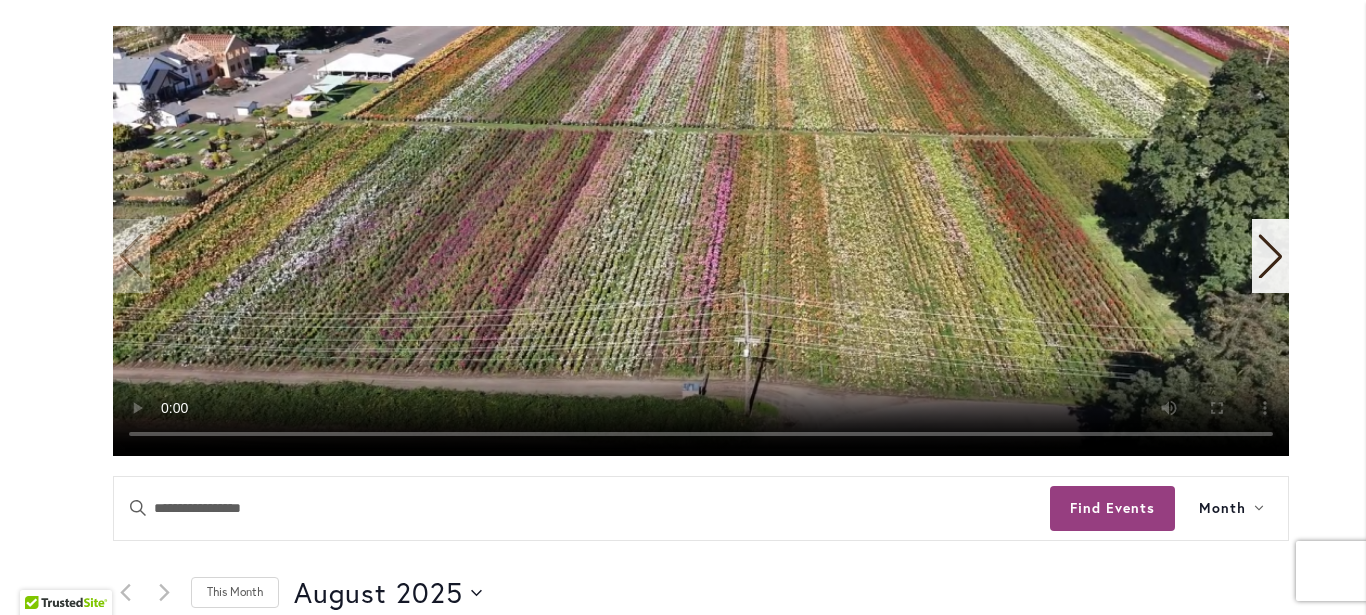 scroll, scrollTop: 638, scrollLeft: 0, axis: vertical 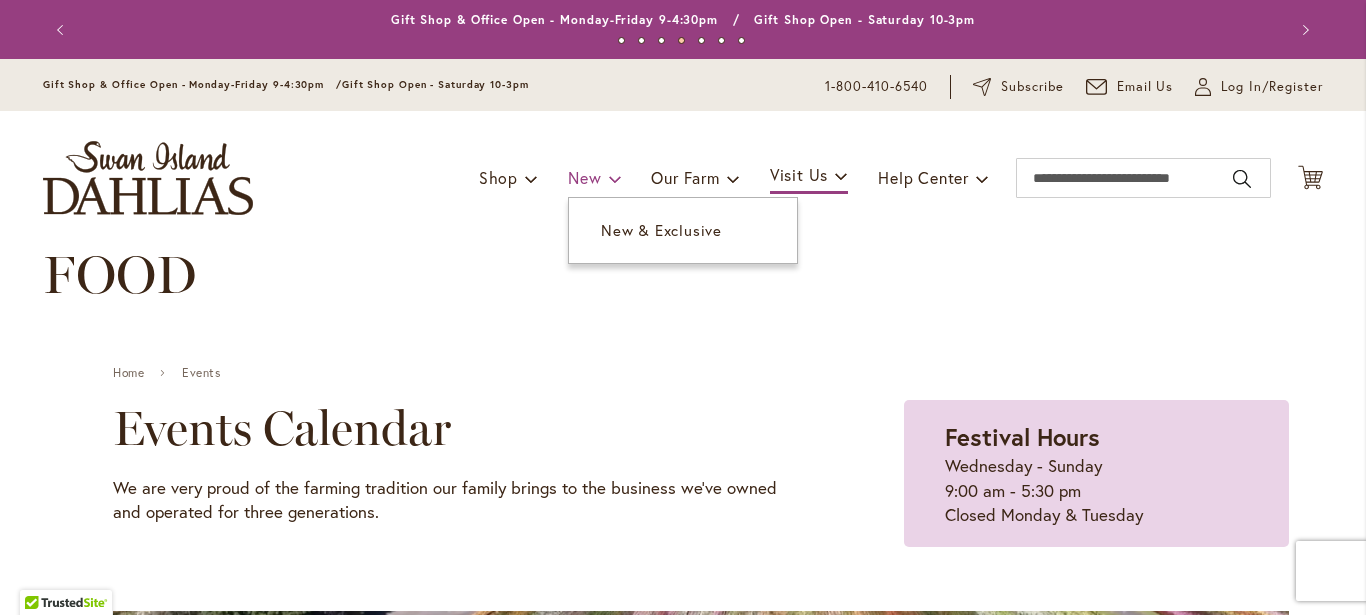click on "New" at bounding box center [584, 177] 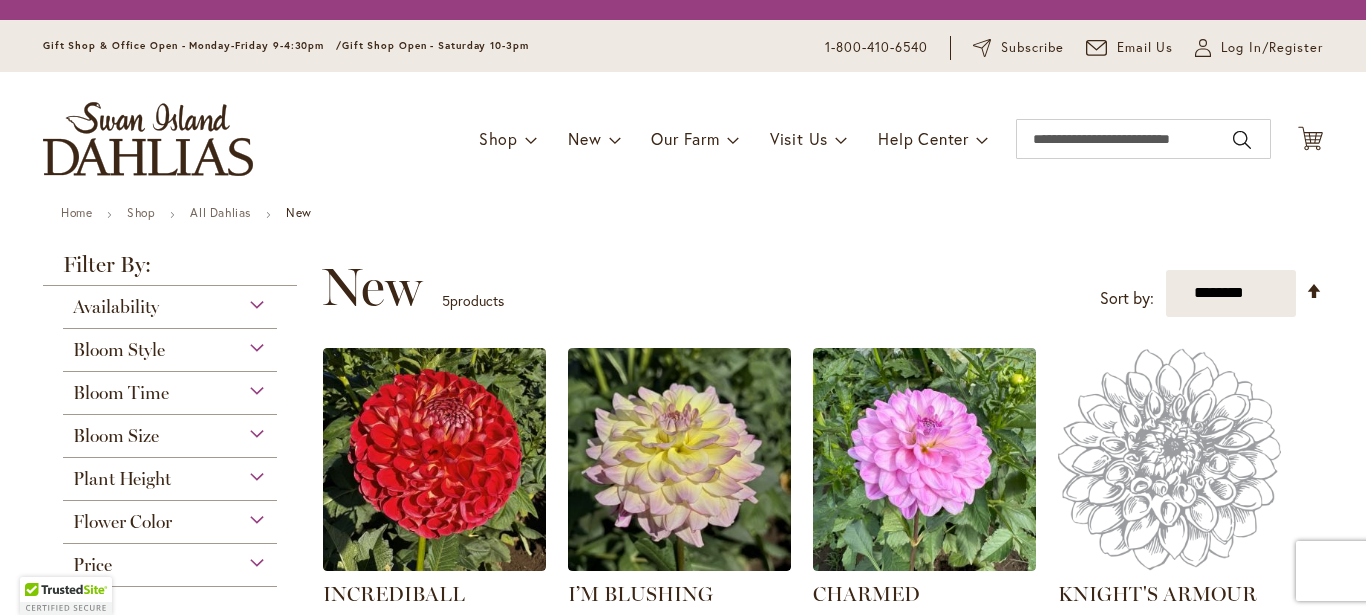 scroll, scrollTop: 0, scrollLeft: 0, axis: both 